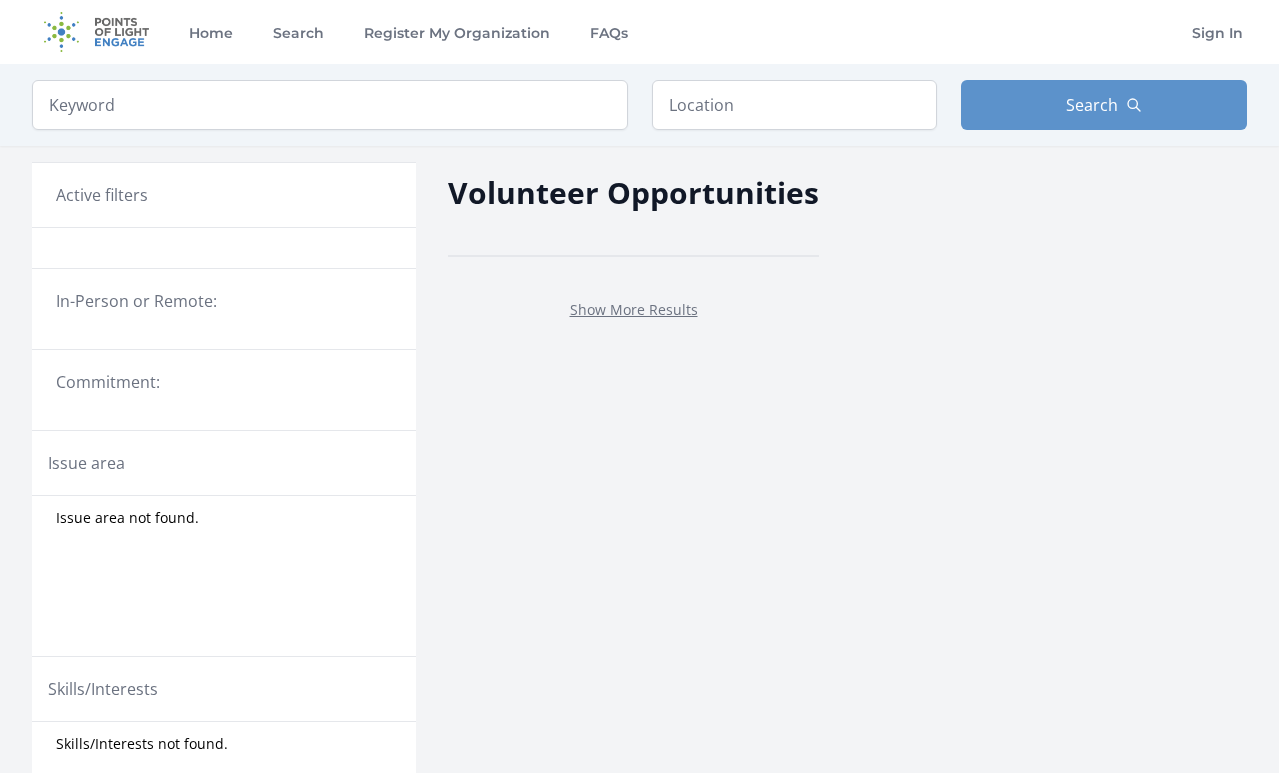 scroll, scrollTop: 0, scrollLeft: 0, axis: both 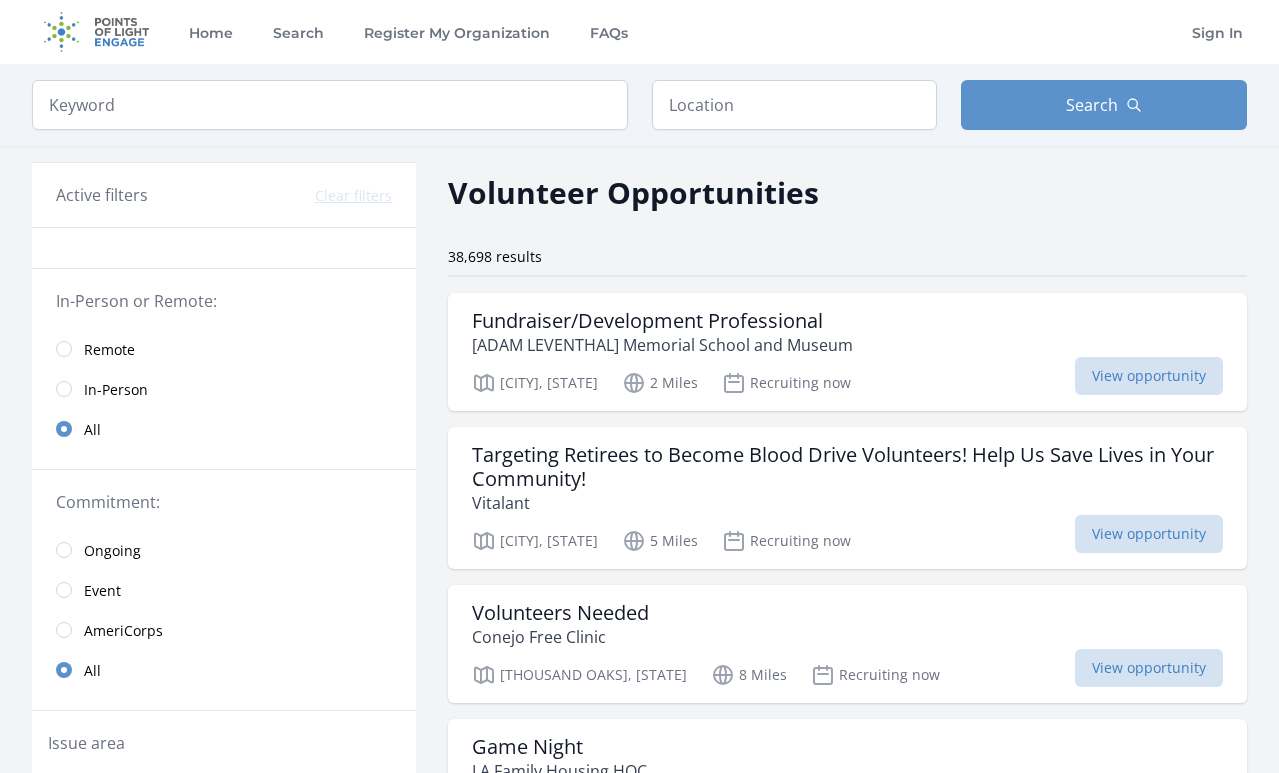 click at bounding box center (64, 349) 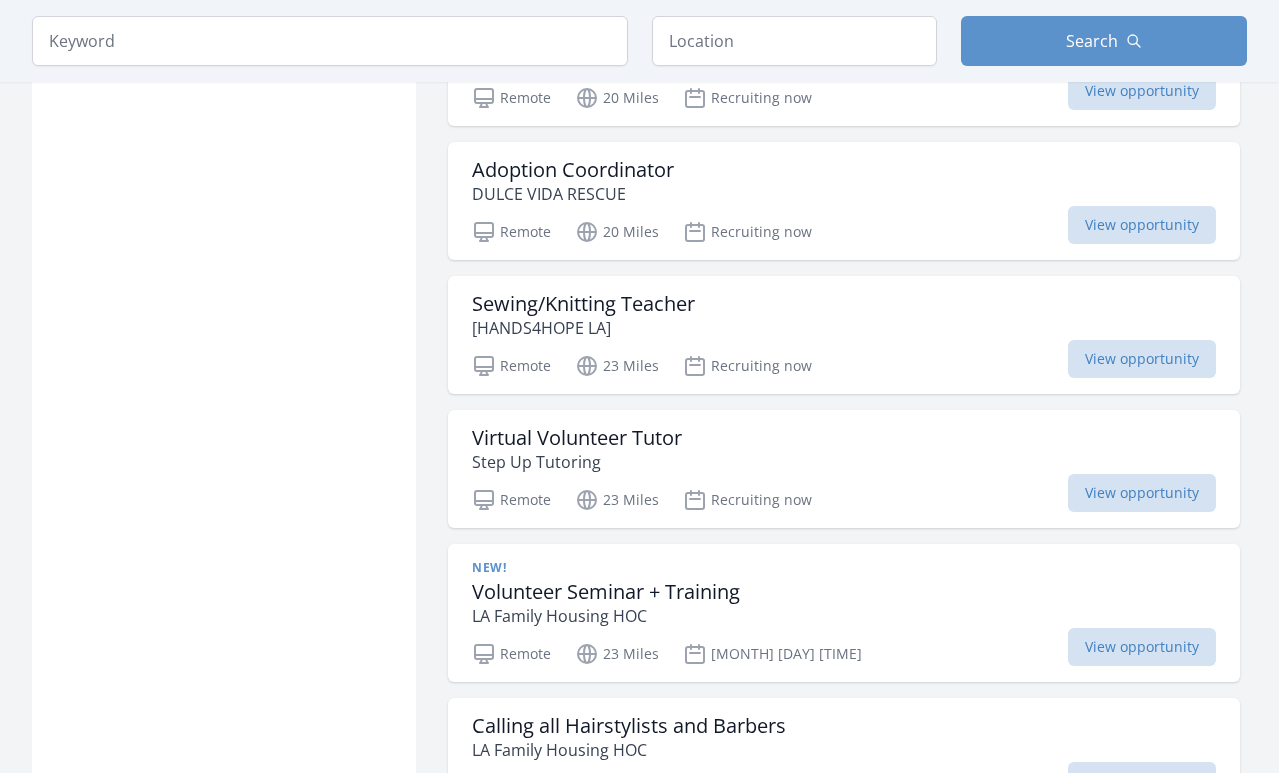 scroll, scrollTop: 2162, scrollLeft: 0, axis: vertical 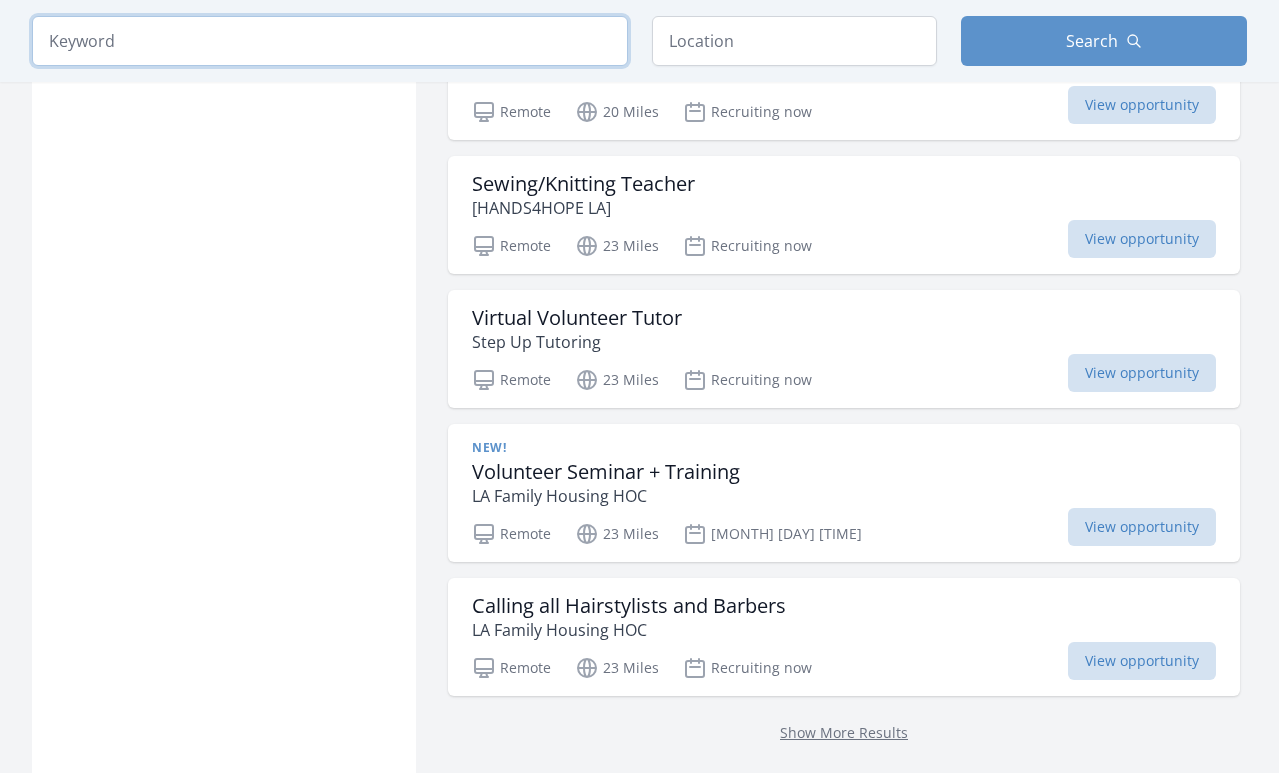 click at bounding box center [330, 41] 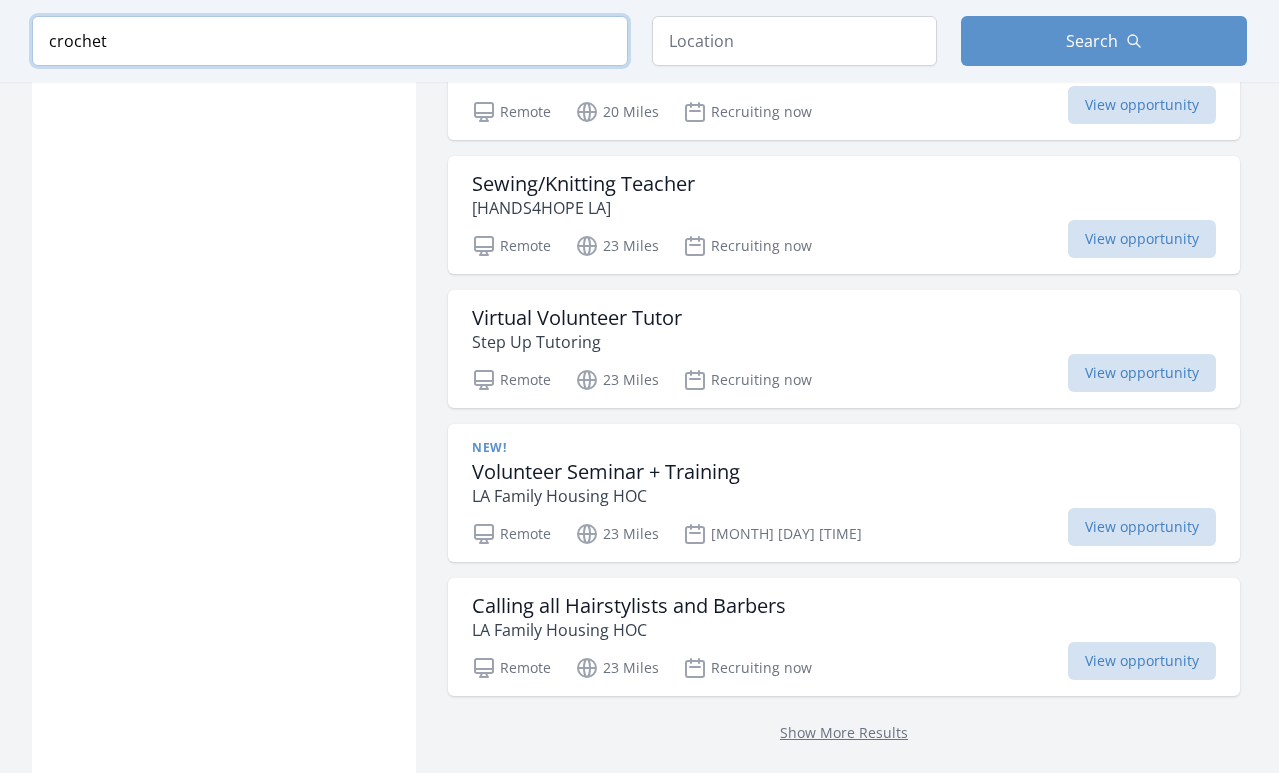 type on "crochet" 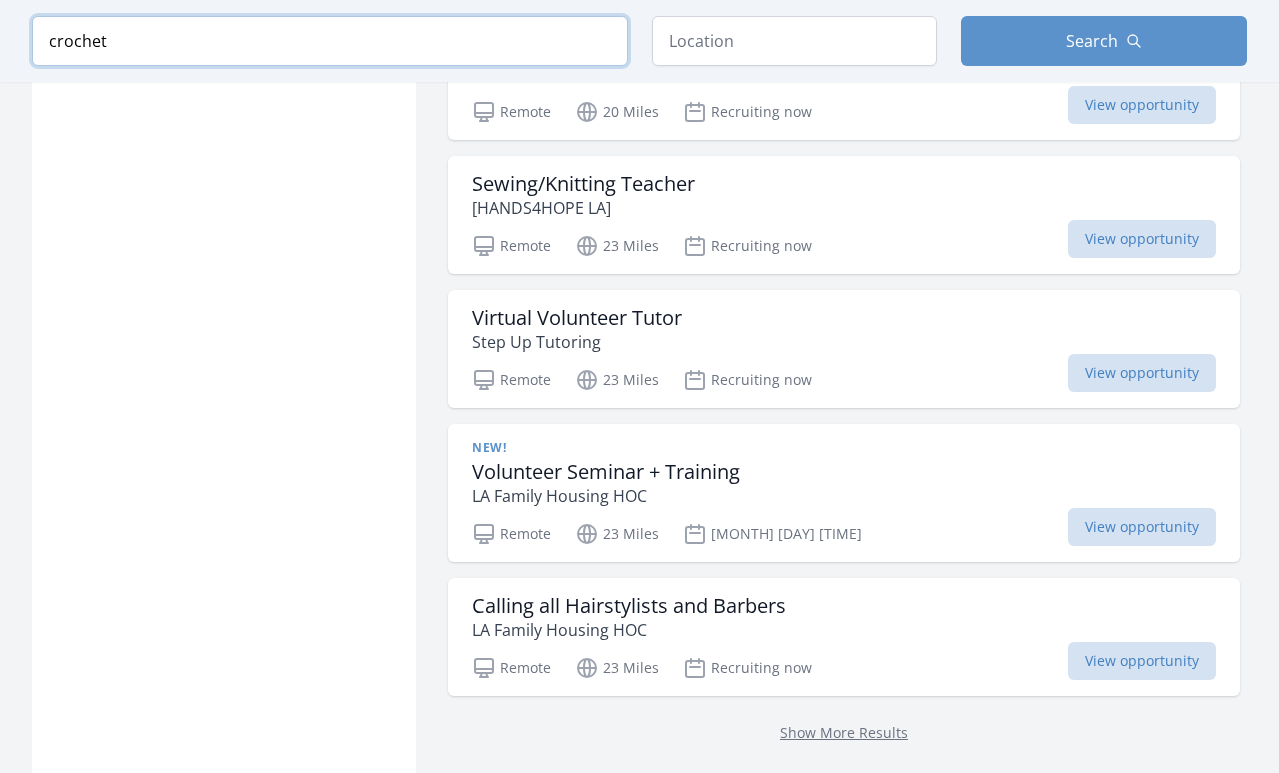 click at bounding box center [0, 0] 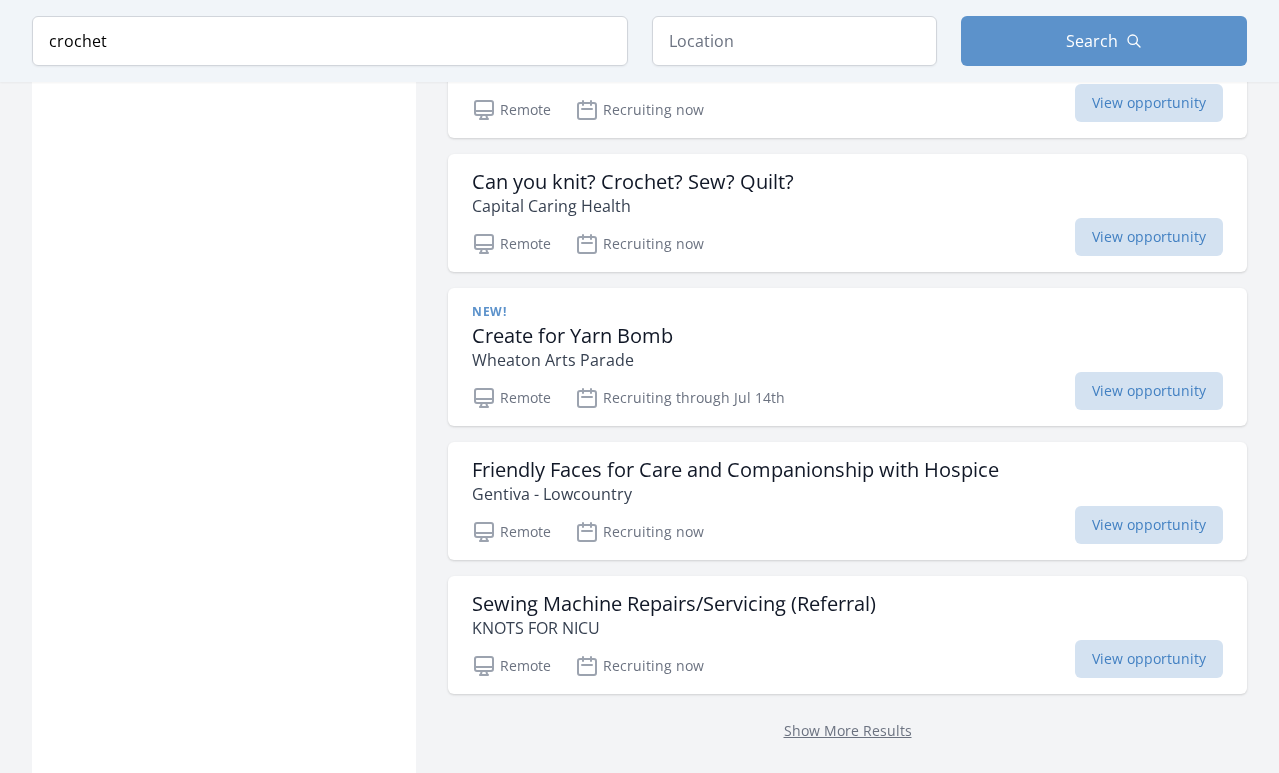 scroll, scrollTop: 2403, scrollLeft: 0, axis: vertical 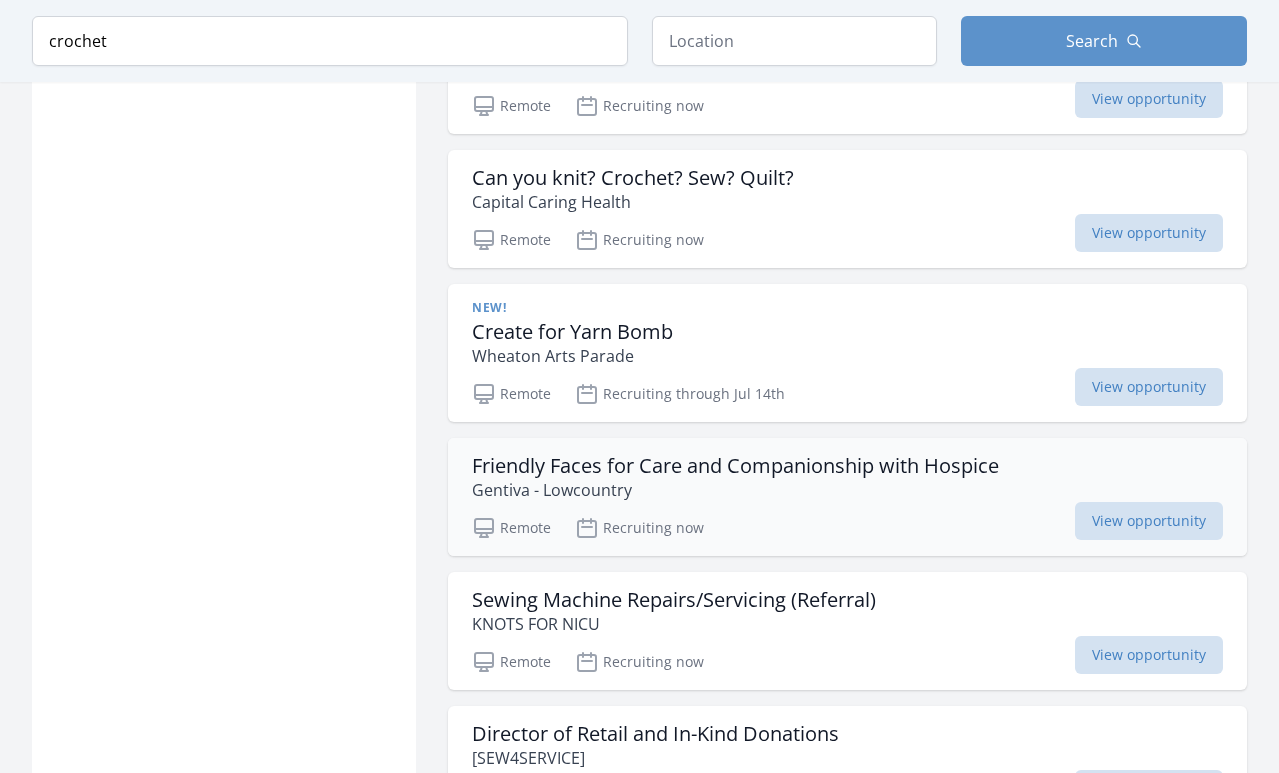click on "Friendly Faces for Care and Companionship with Hospice" at bounding box center (735, 466) 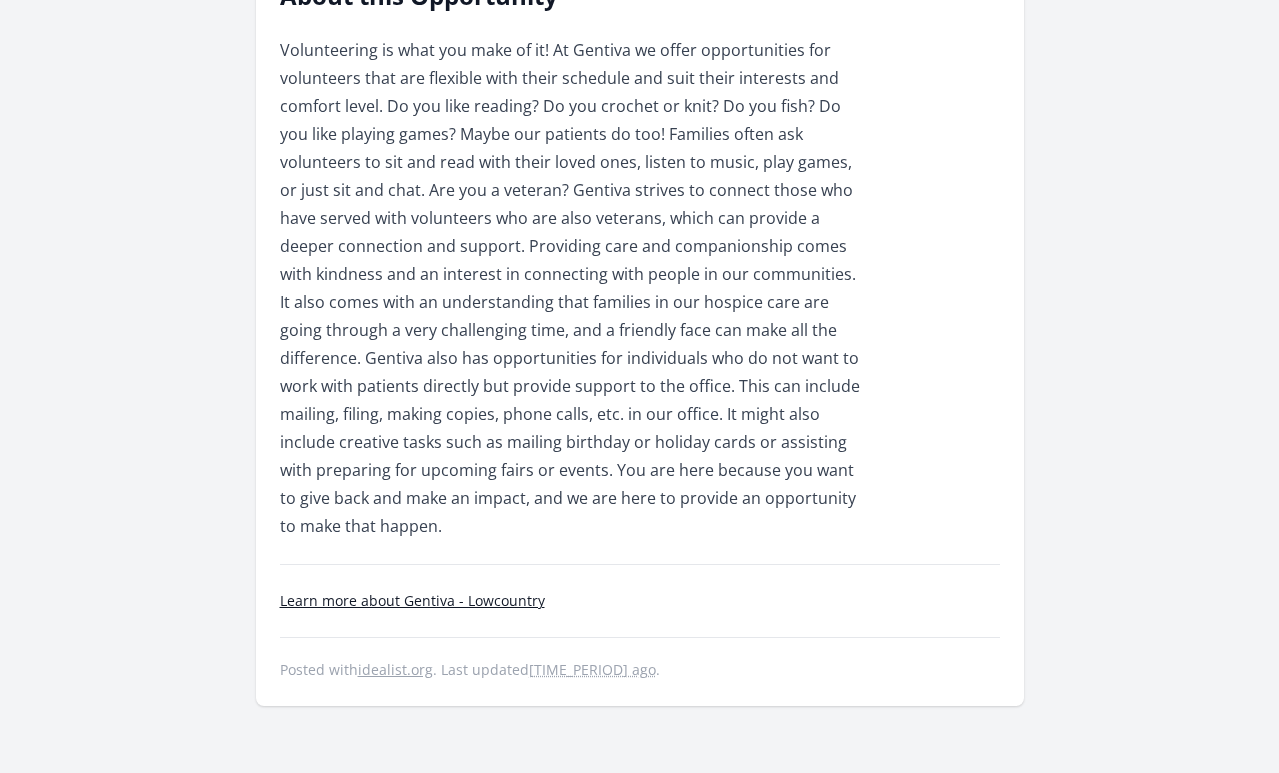 scroll, scrollTop: 637, scrollLeft: 0, axis: vertical 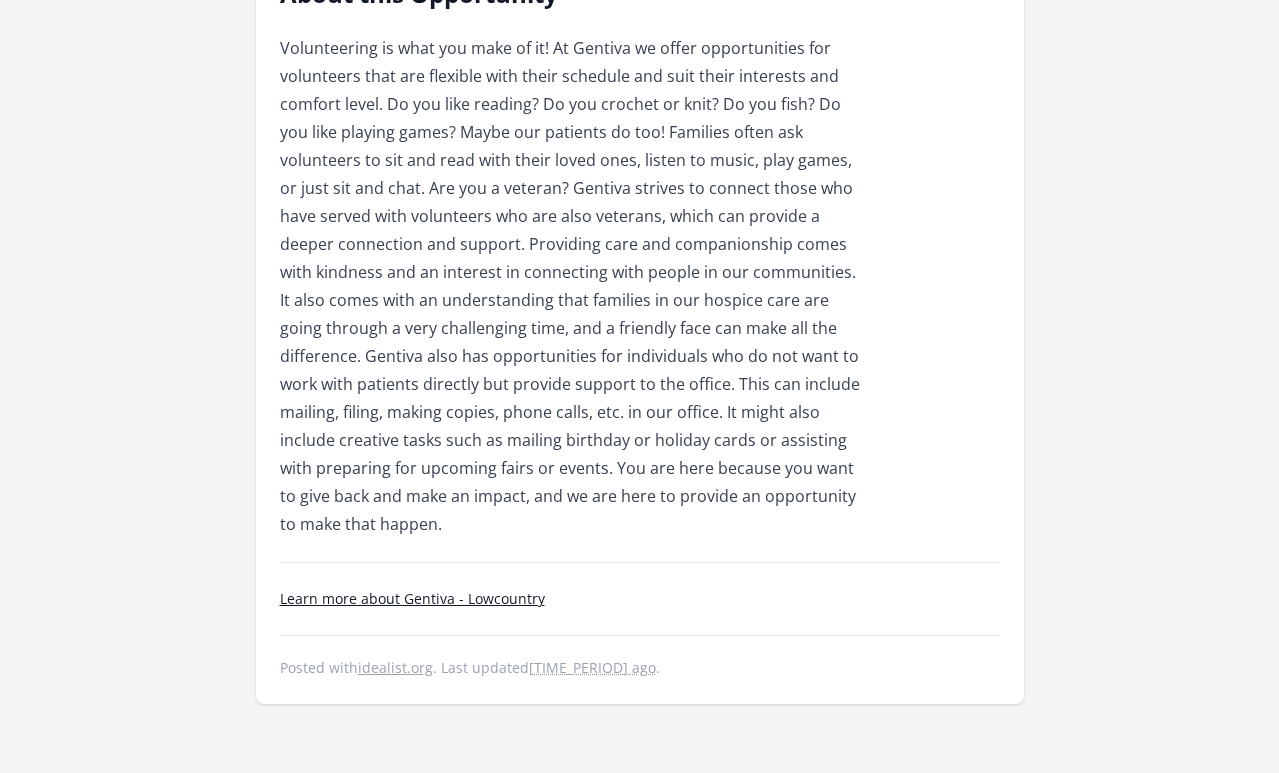 click on "Learn more about Gentiva - Lowcountry" at bounding box center (412, 598) 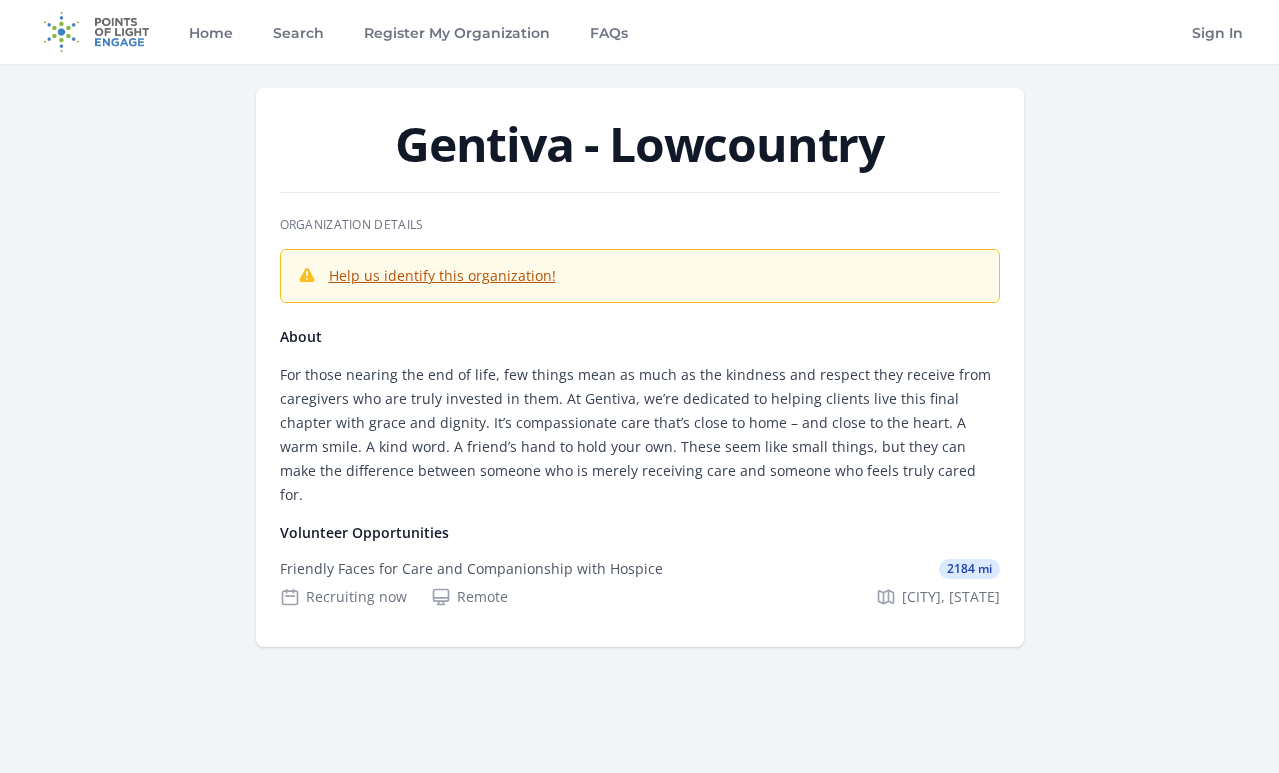 scroll, scrollTop: 0, scrollLeft: 0, axis: both 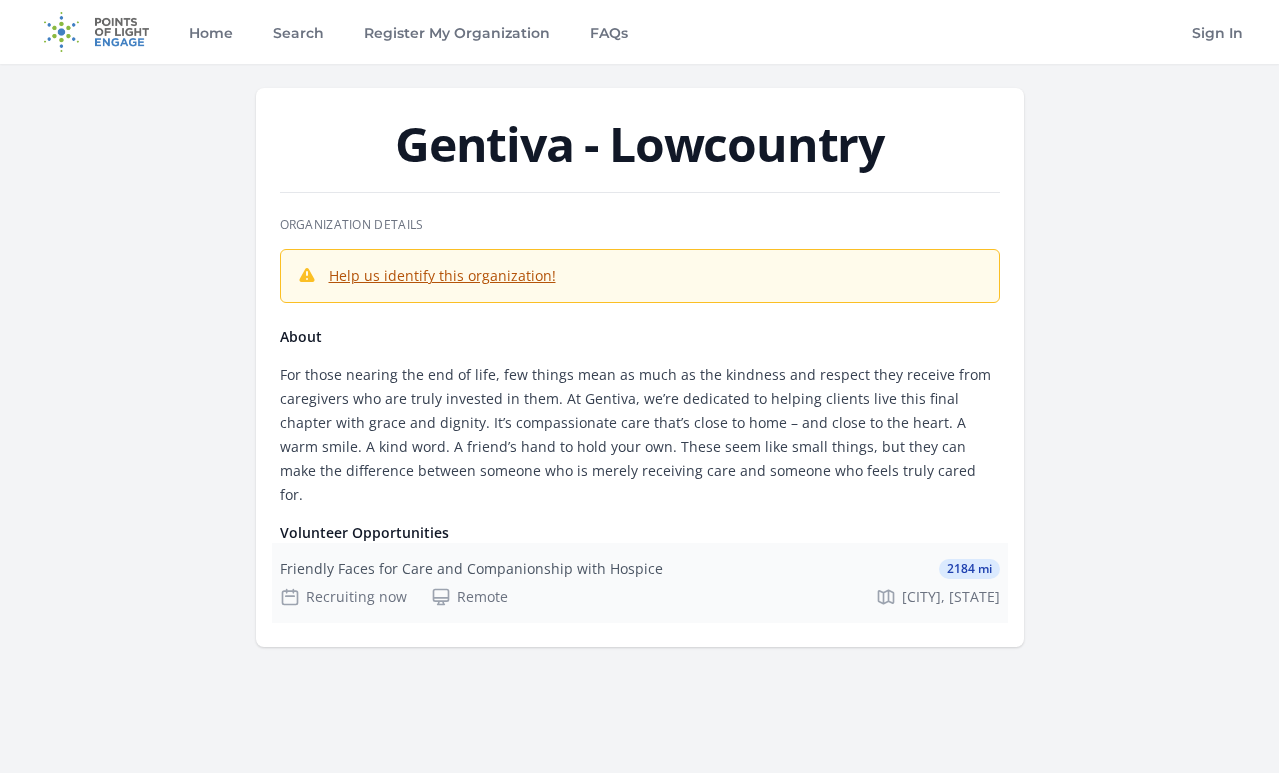 click on "Remote" at bounding box center [469, 597] 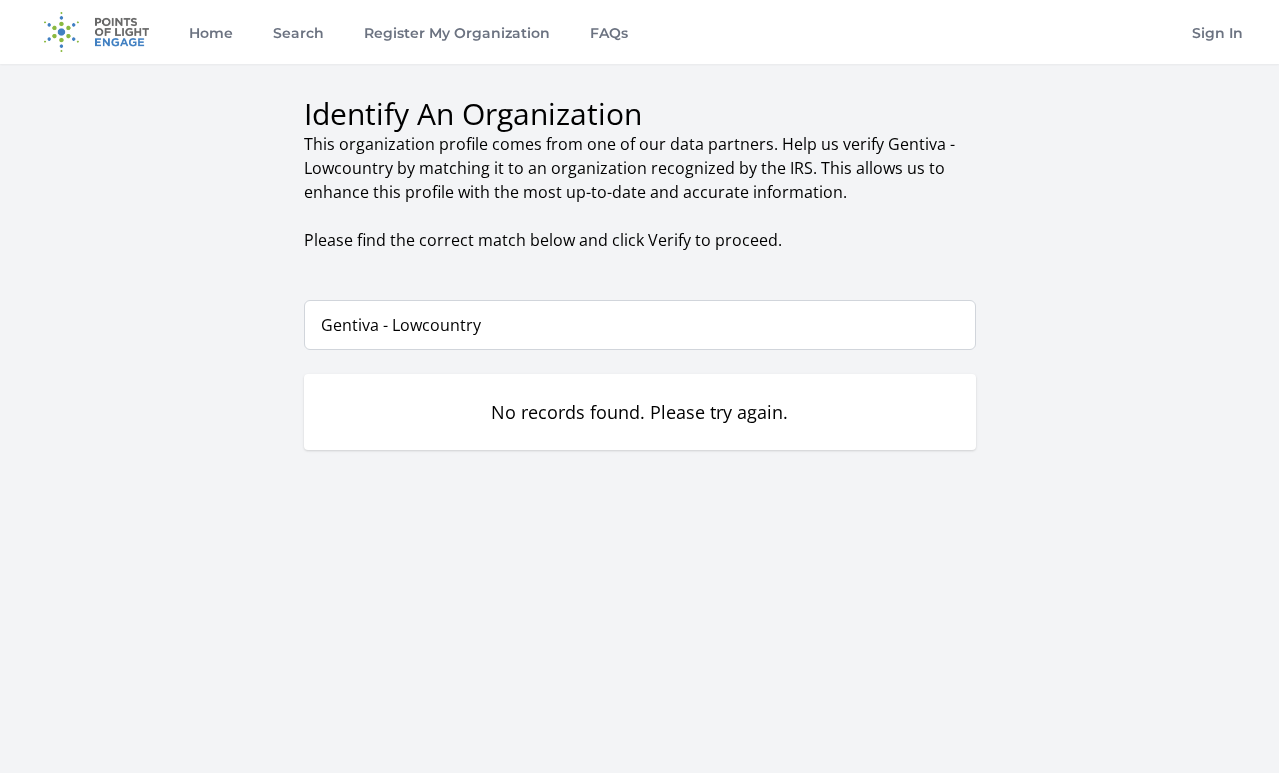 scroll, scrollTop: 0, scrollLeft: 0, axis: both 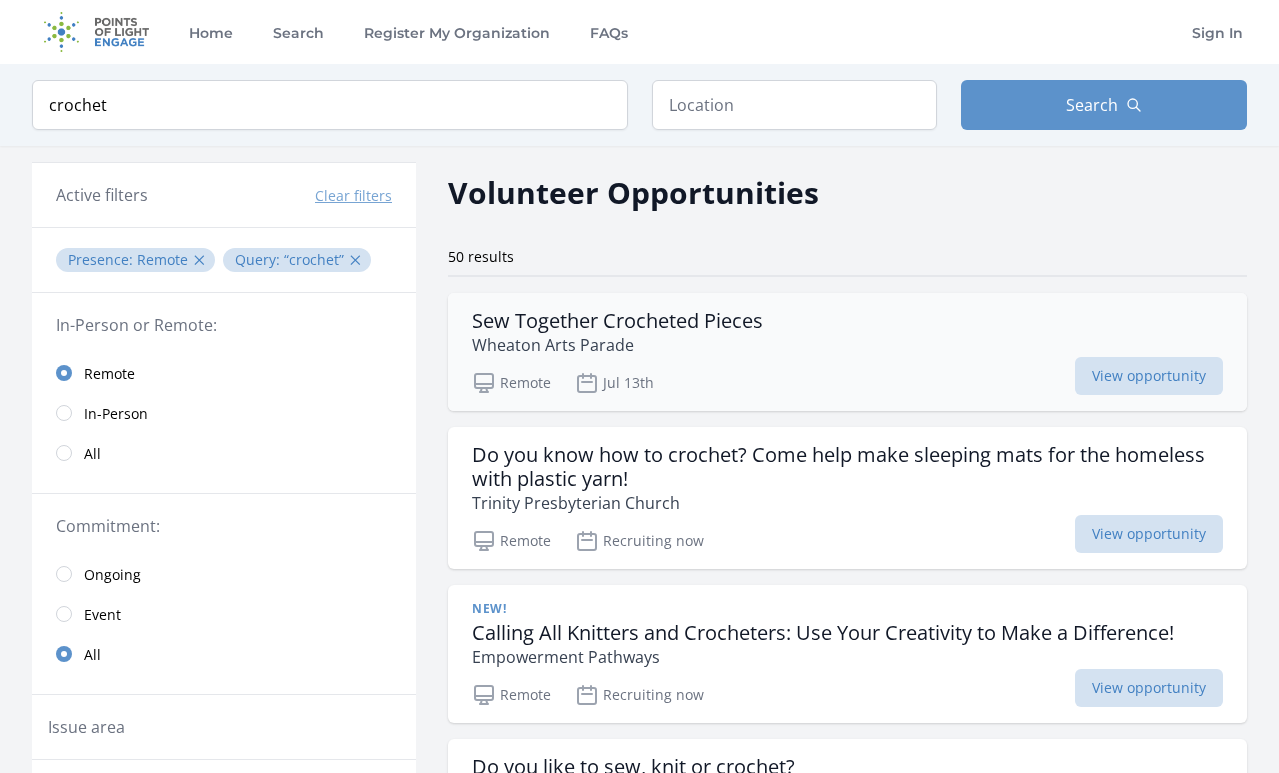 click on "Sew Together Crocheted Pieces" at bounding box center (617, 321) 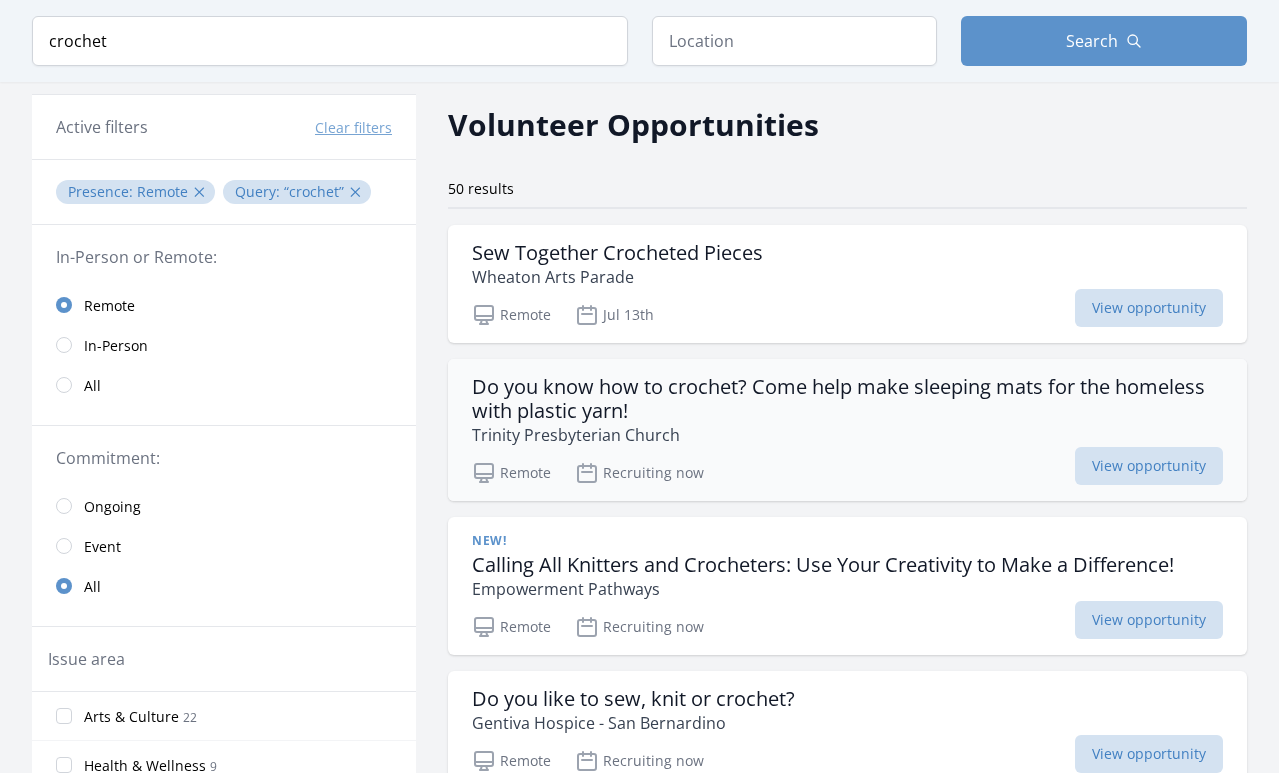 scroll, scrollTop: 83, scrollLeft: 0, axis: vertical 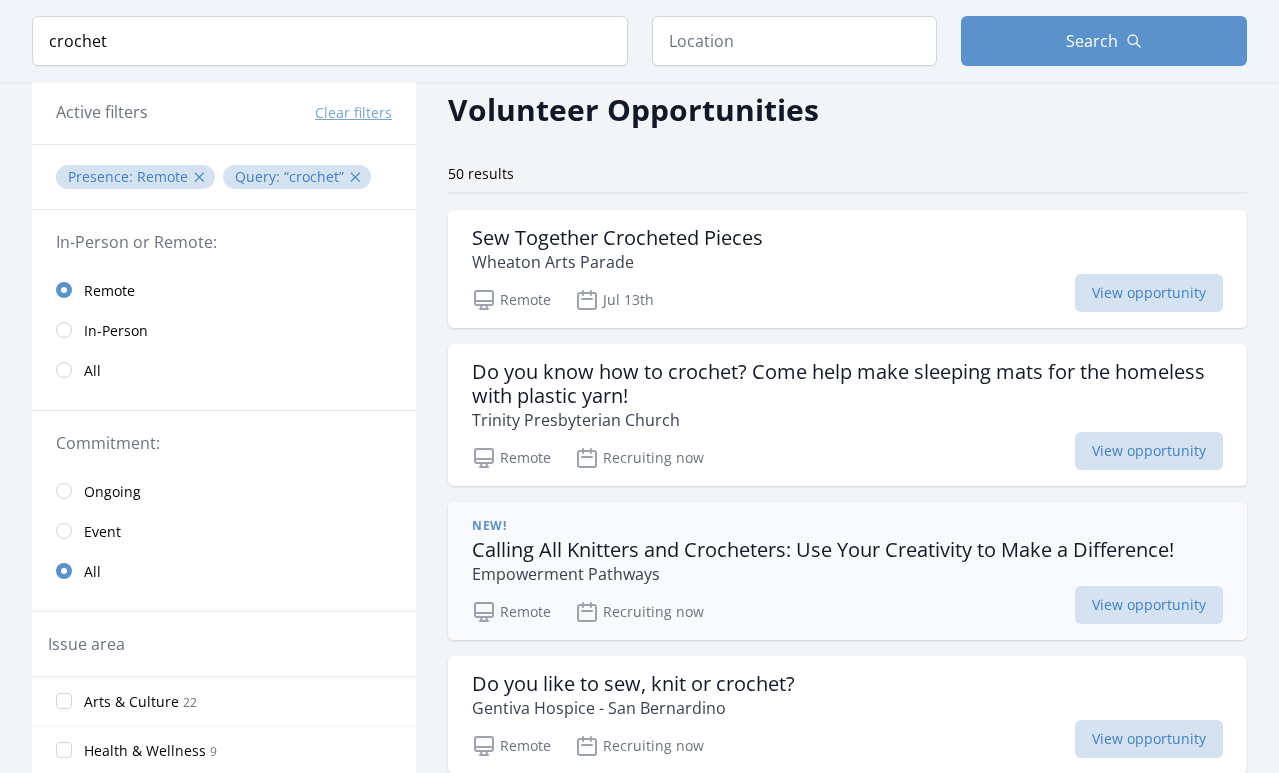 click on "Calling All Knitters and Crocheters: Use Your Creativity to Make a Difference!" at bounding box center [823, 550] 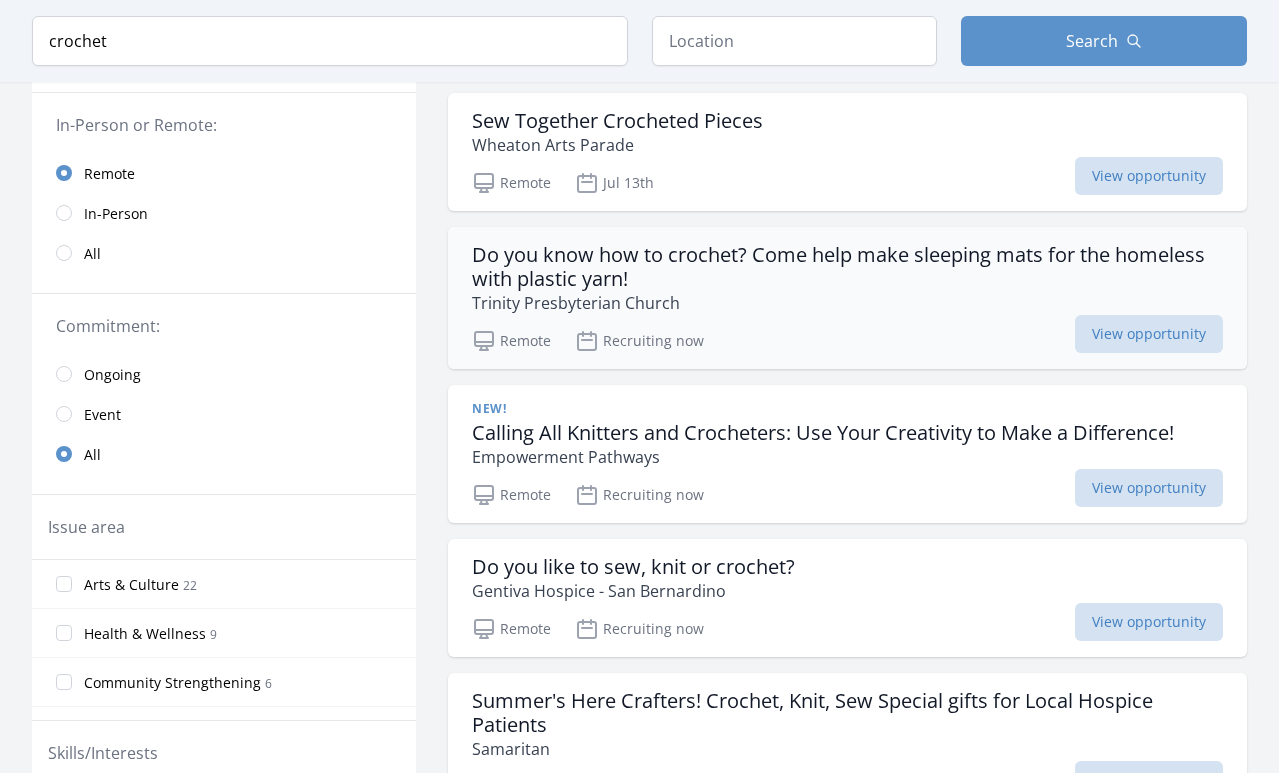 scroll, scrollTop: 210, scrollLeft: 0, axis: vertical 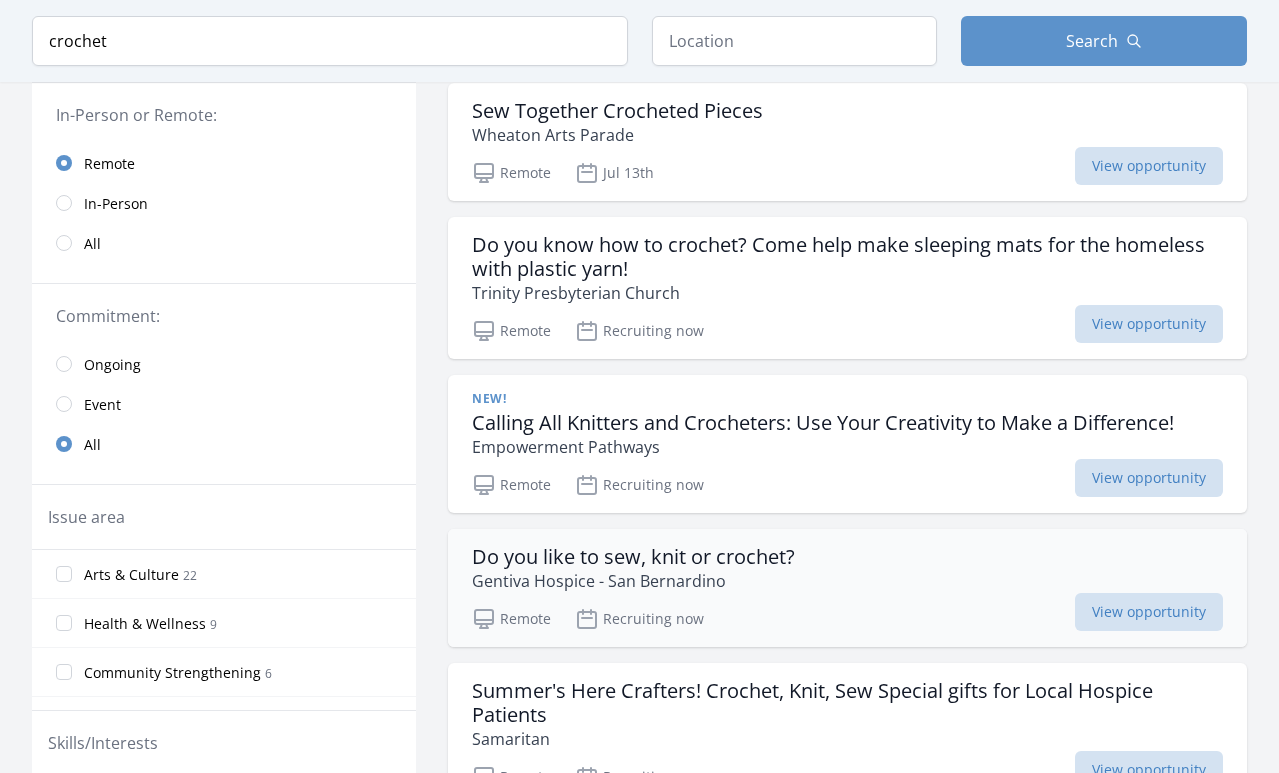click on "Do you like to sew, knit or crochet?" at bounding box center [633, 557] 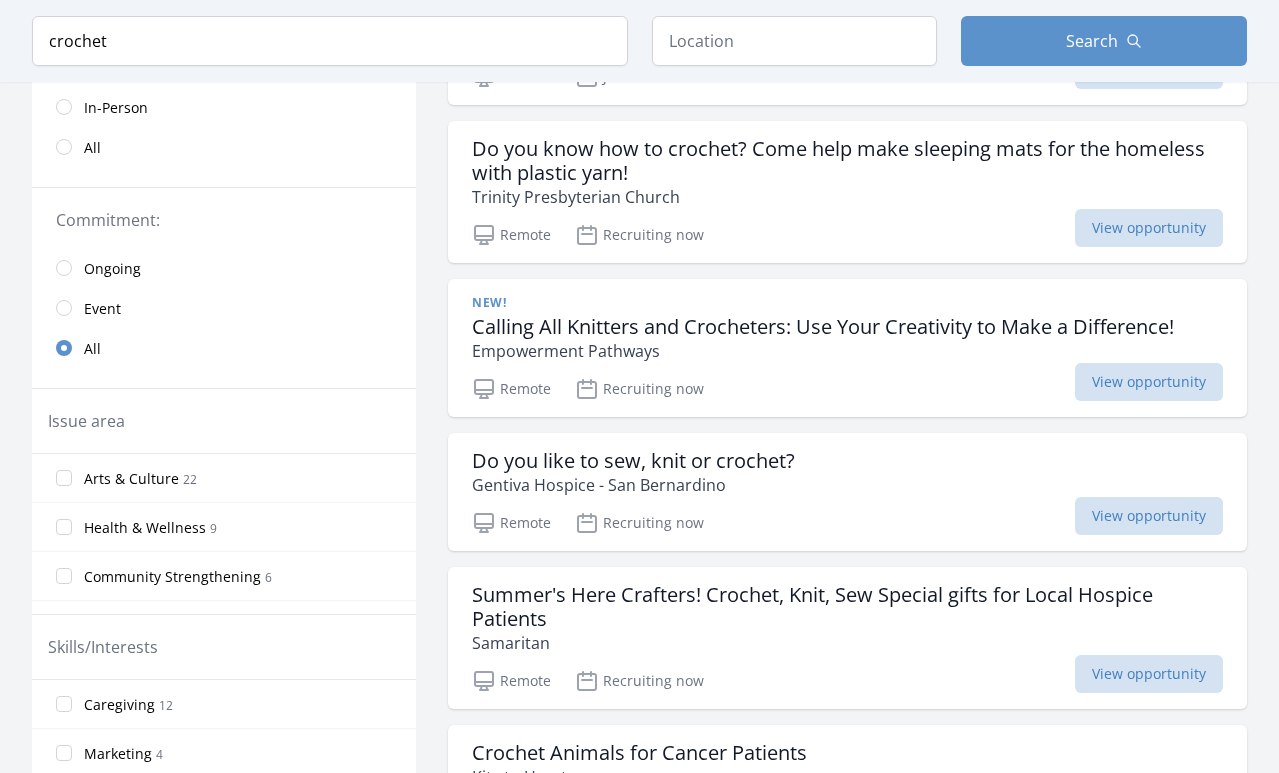 scroll, scrollTop: 325, scrollLeft: 0, axis: vertical 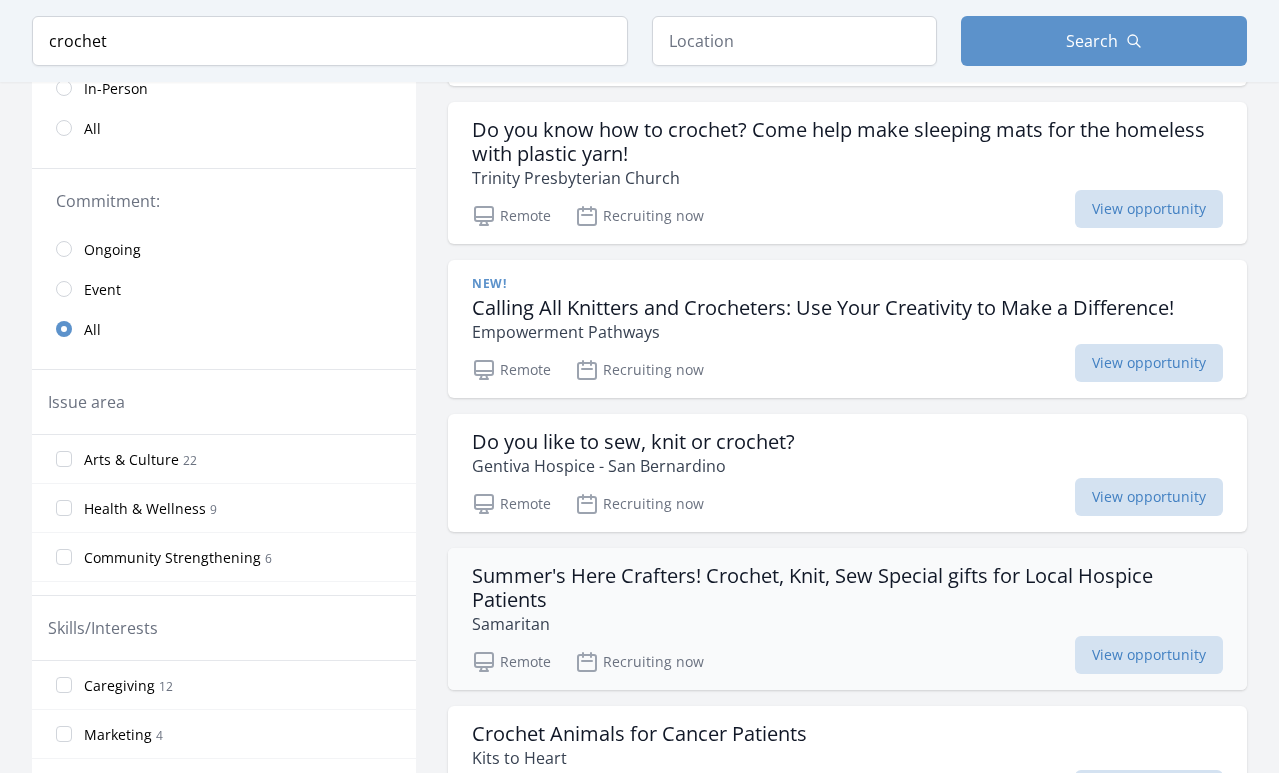 click on "Summer's Here Crafters! Crochet, Knit, Sew Special gifts for Local Hospice Patients" at bounding box center [847, 588] 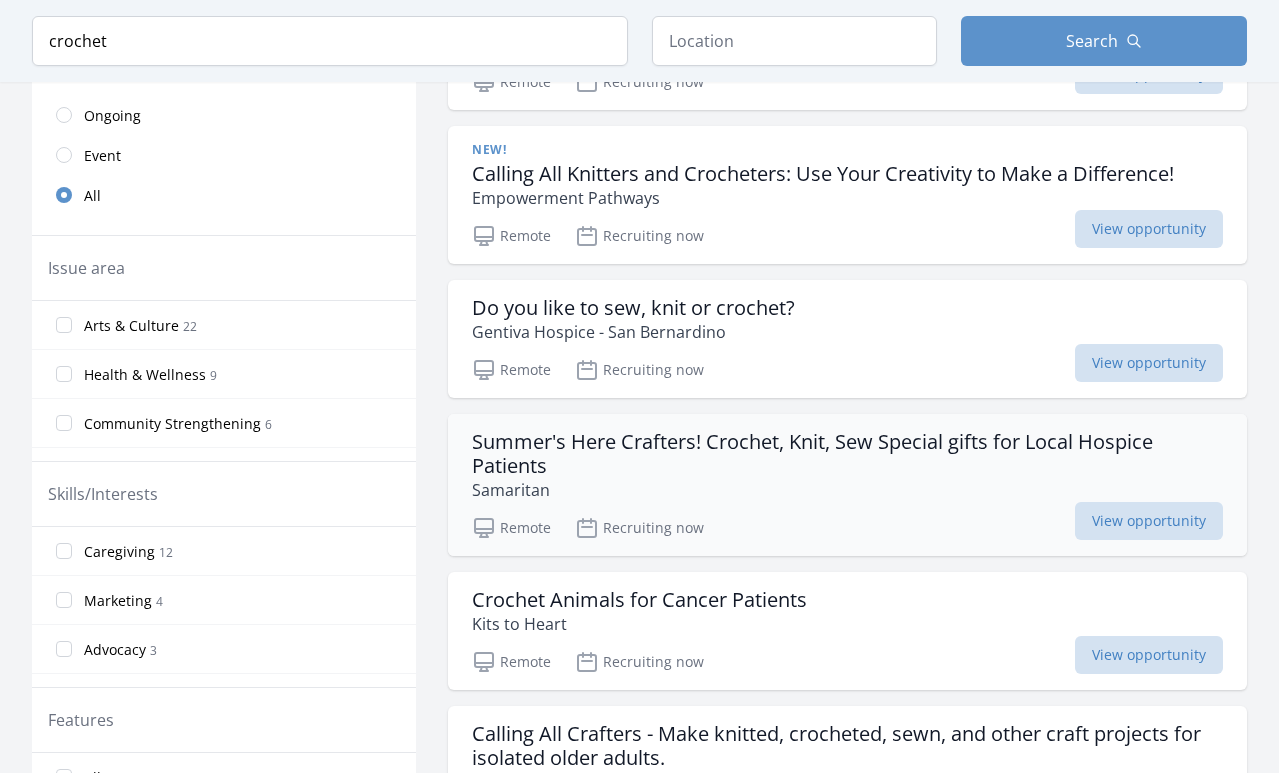 scroll, scrollTop: 473, scrollLeft: 0, axis: vertical 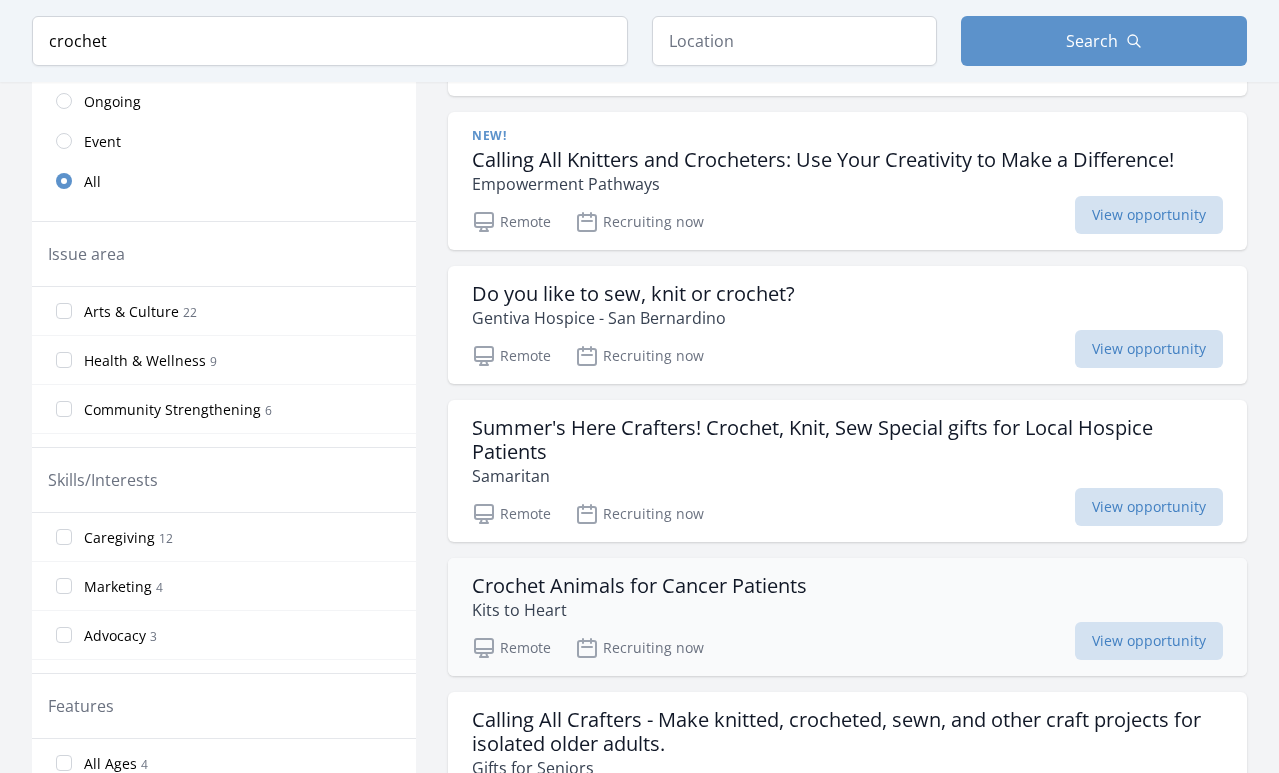 click on "Crochet Animals for Cancer Patients" at bounding box center [639, 586] 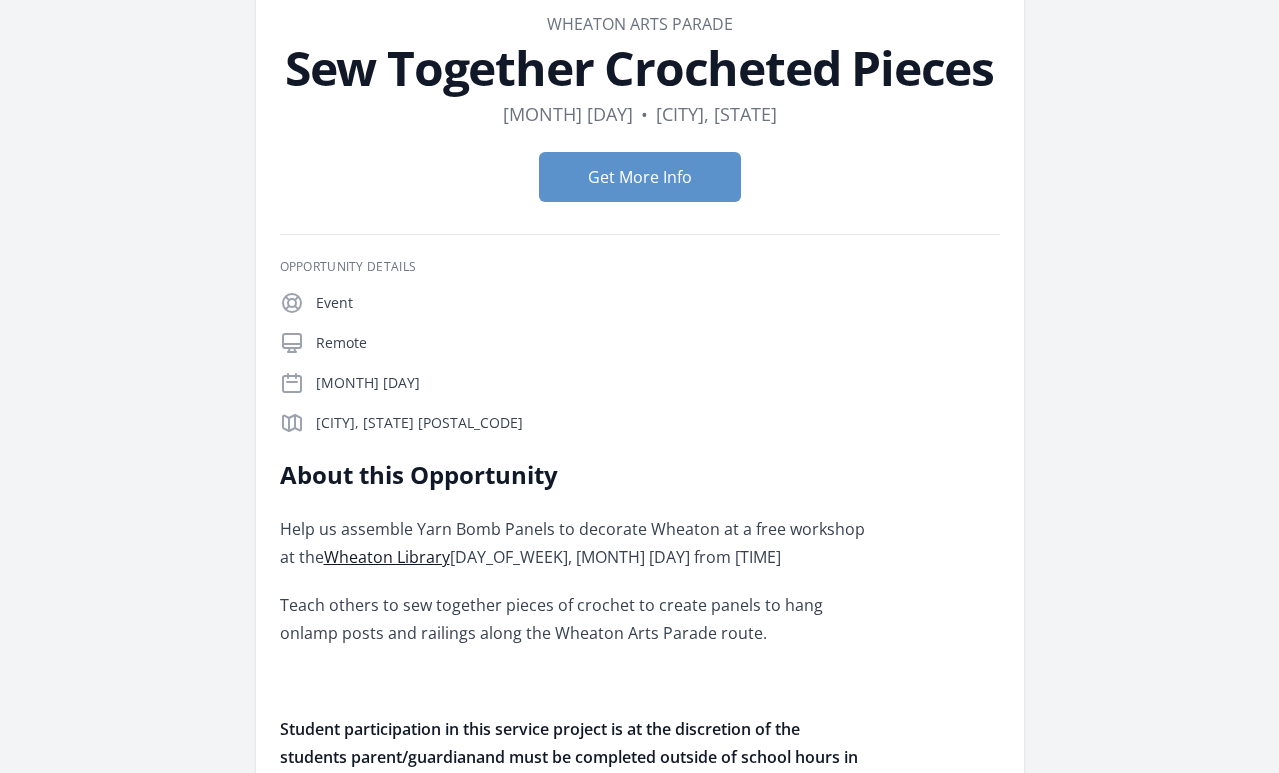 scroll, scrollTop: 125, scrollLeft: 0, axis: vertical 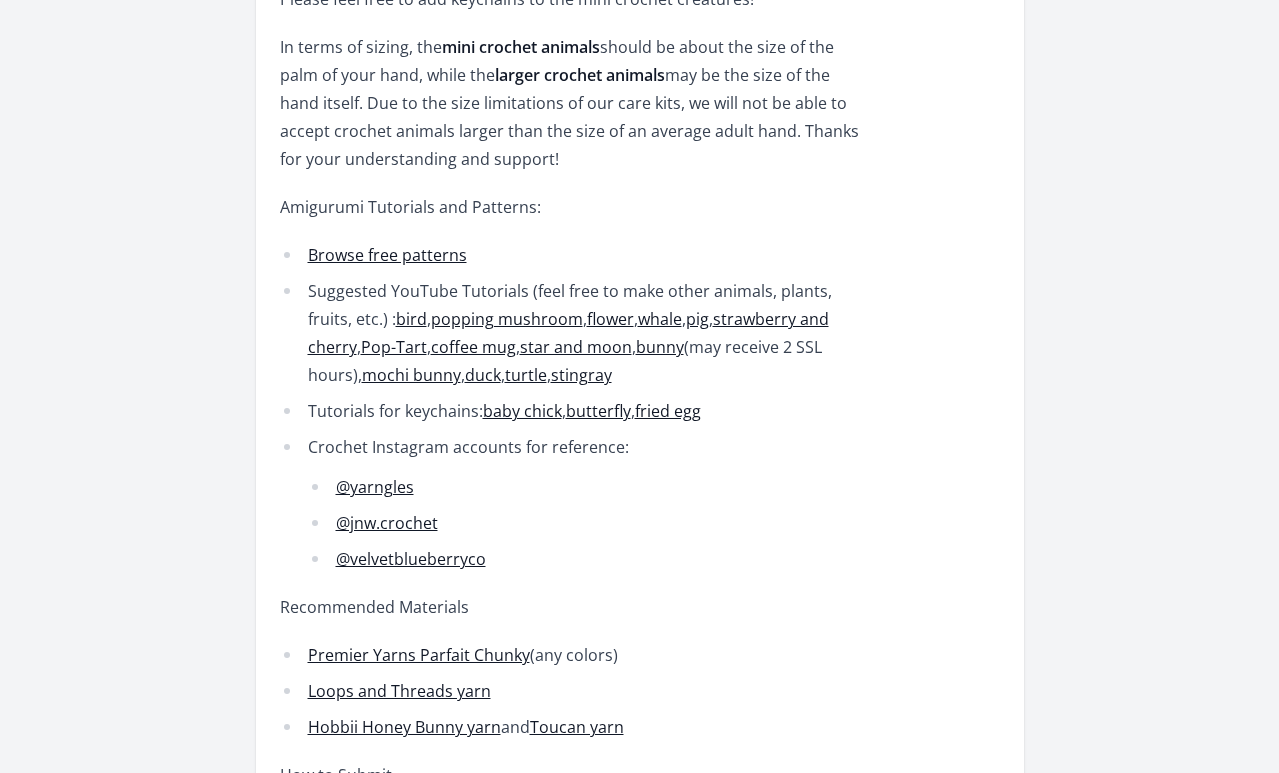 click on "@yarngles" at bounding box center (375, 487) 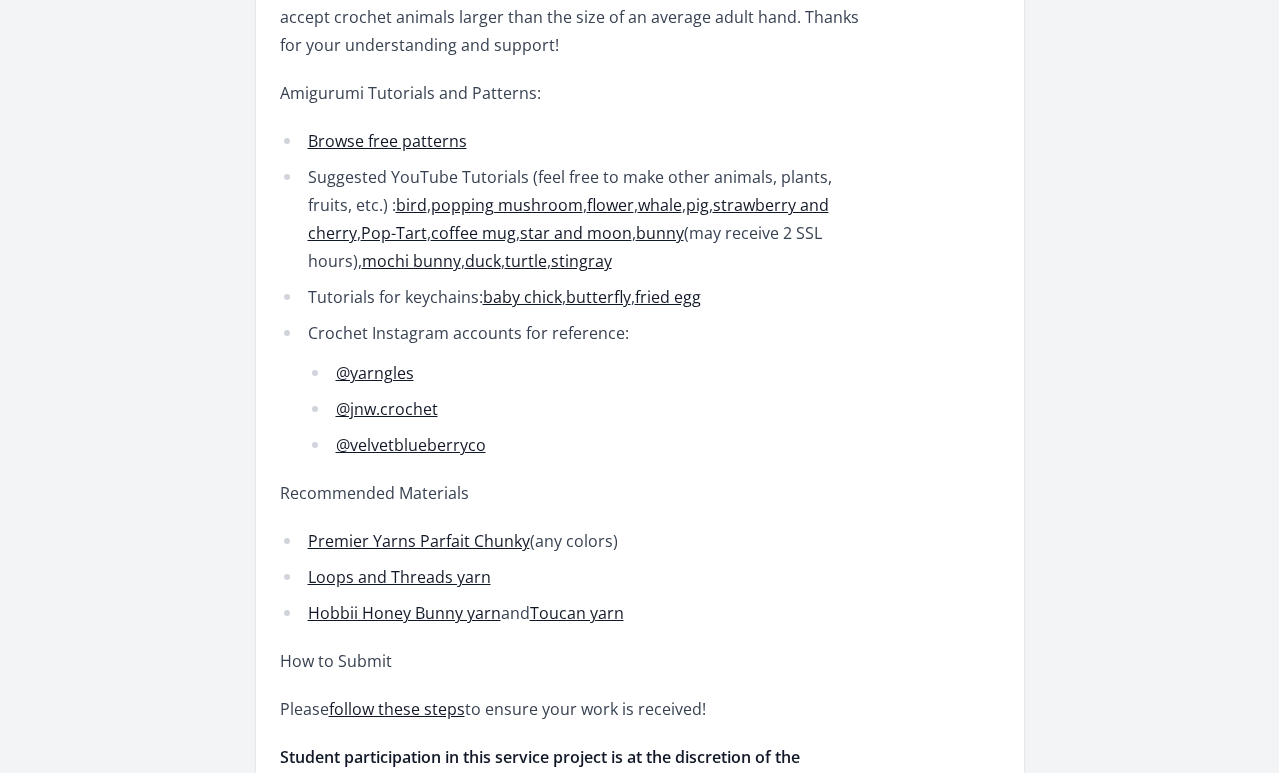scroll, scrollTop: 1800, scrollLeft: 0, axis: vertical 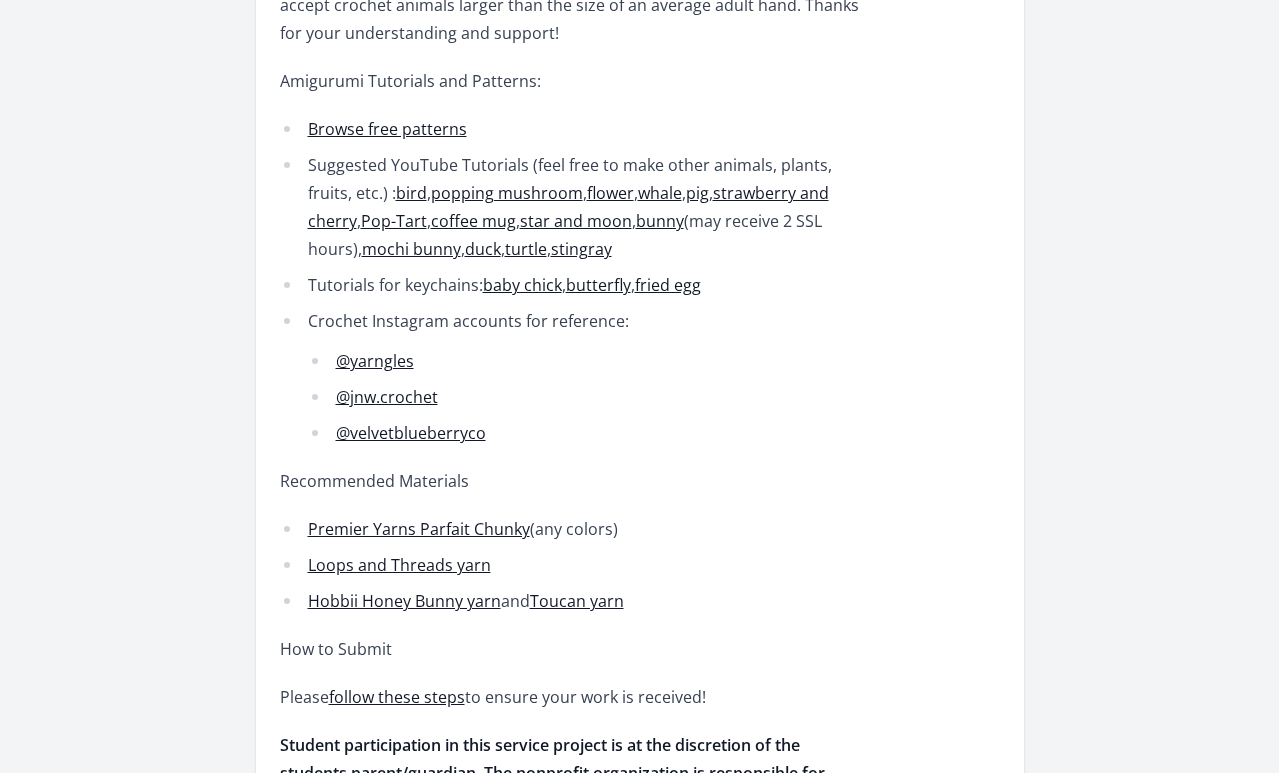 click on "Loops and Threads yarn" at bounding box center (399, 565) 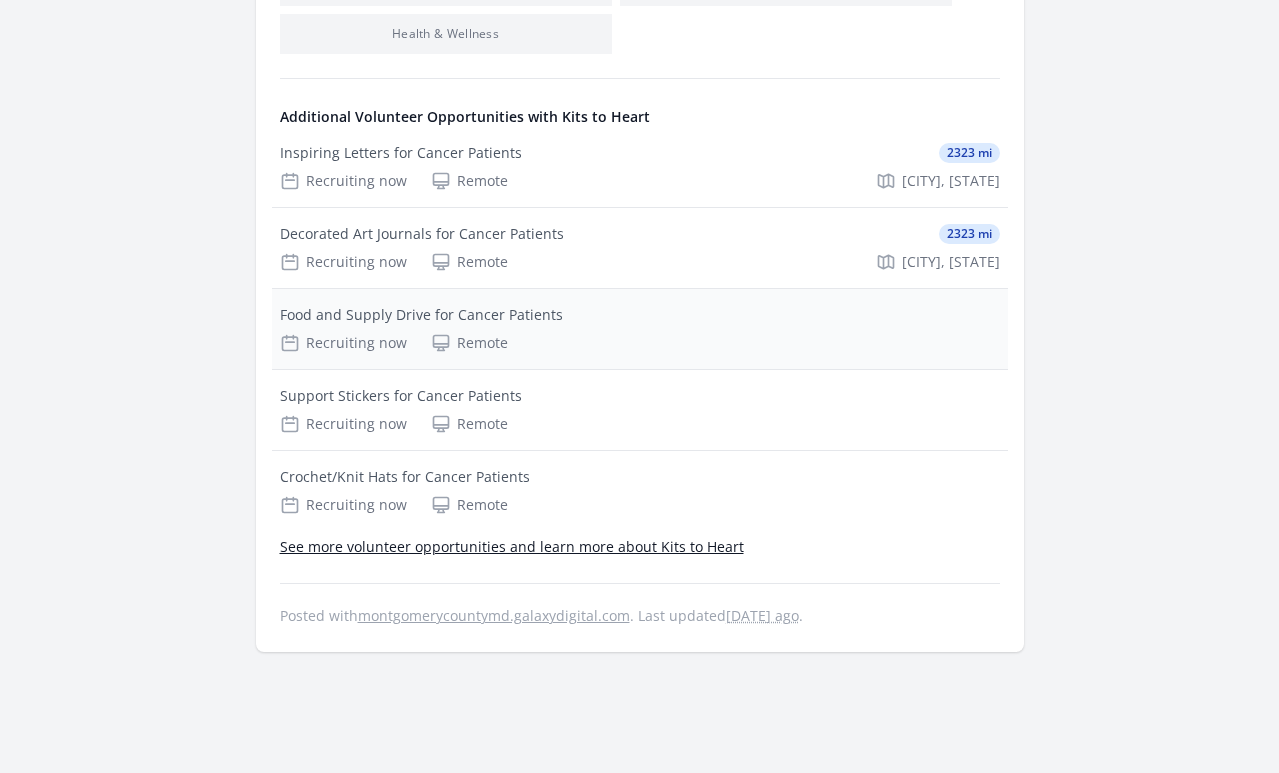 scroll, scrollTop: 2874, scrollLeft: 0, axis: vertical 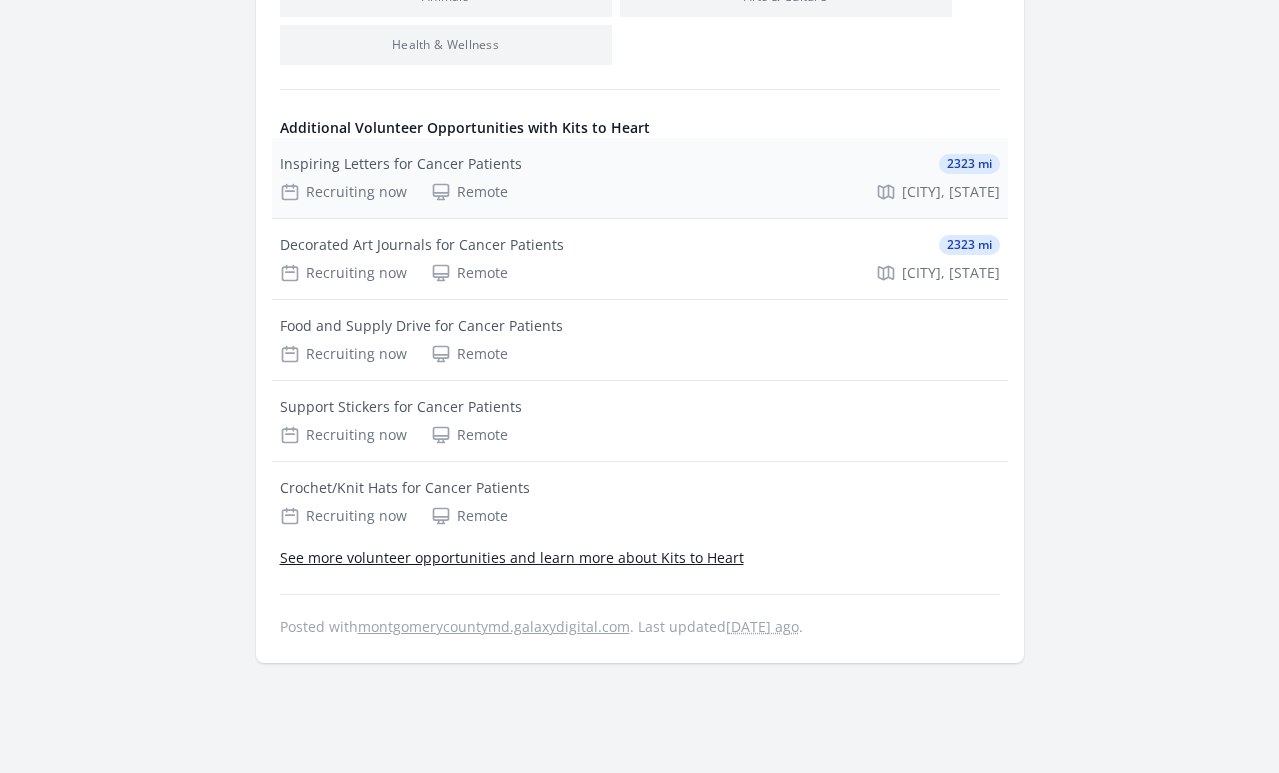 click on "Inspiring Letters for Cancer Patients" at bounding box center [401, 164] 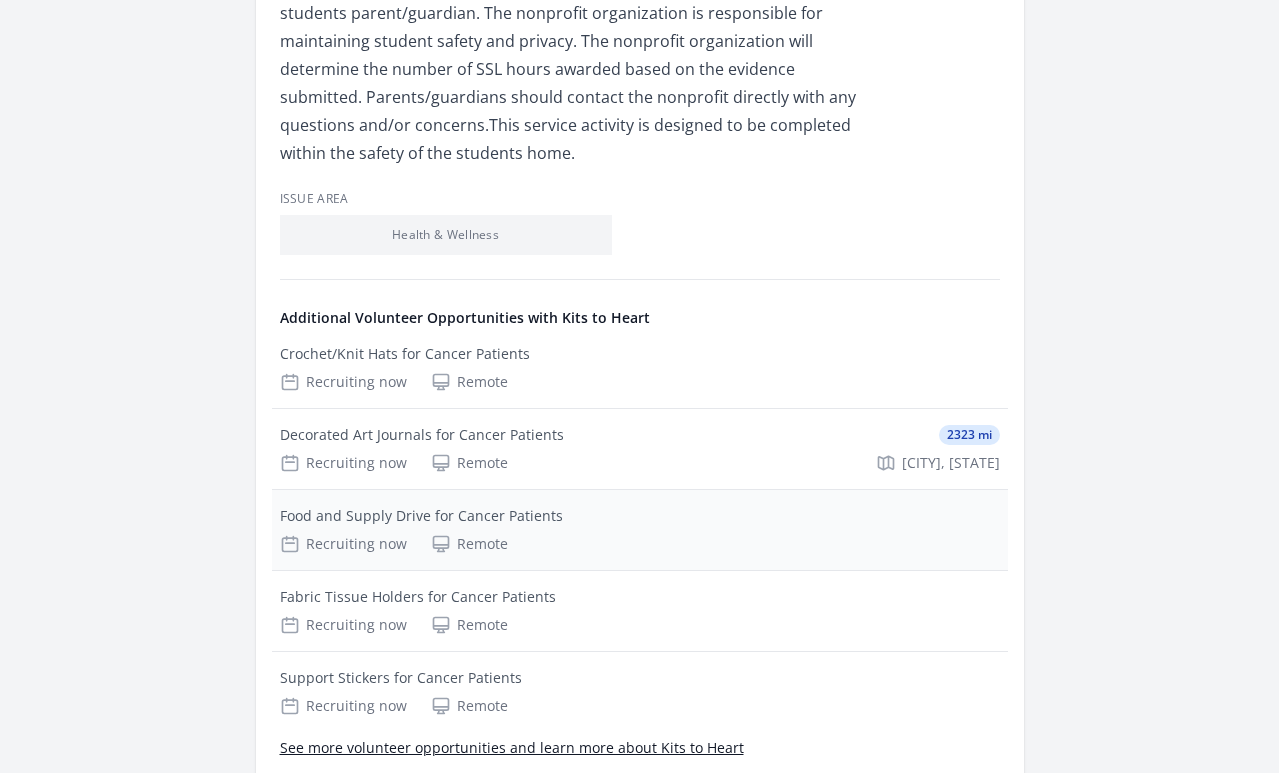 scroll, scrollTop: 1387, scrollLeft: 0, axis: vertical 